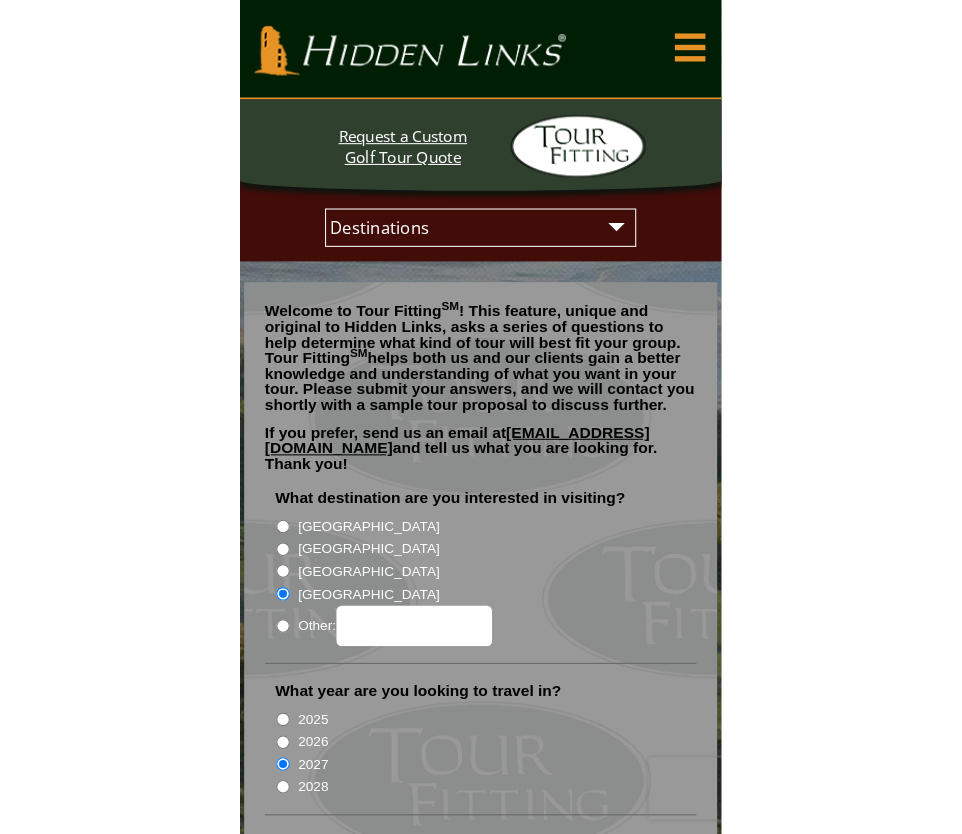 scroll, scrollTop: 64, scrollLeft: 0, axis: vertical 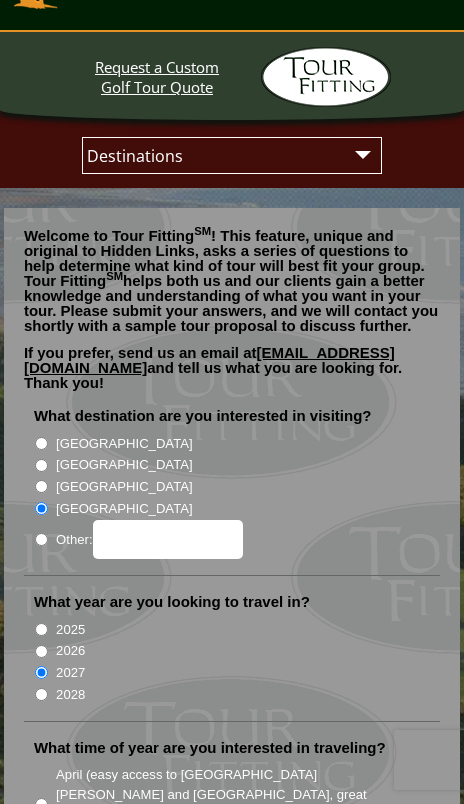 click on "[GEOGRAPHIC_DATA]" at bounding box center (224, 509) 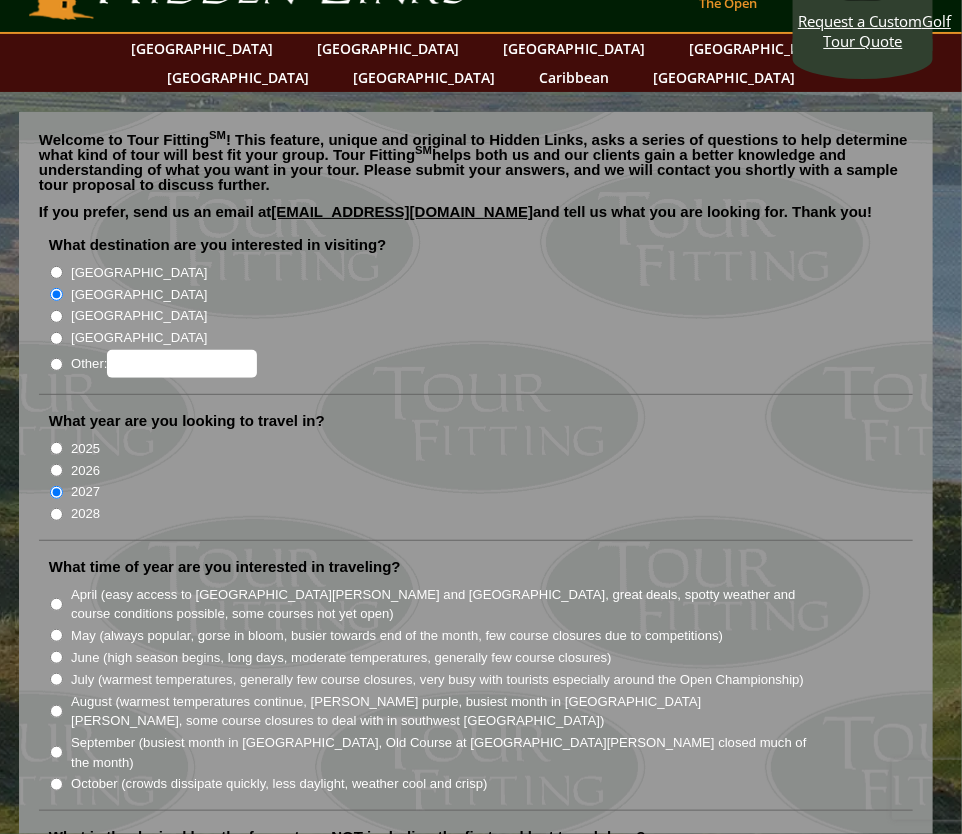 scroll, scrollTop: 234, scrollLeft: 0, axis: vertical 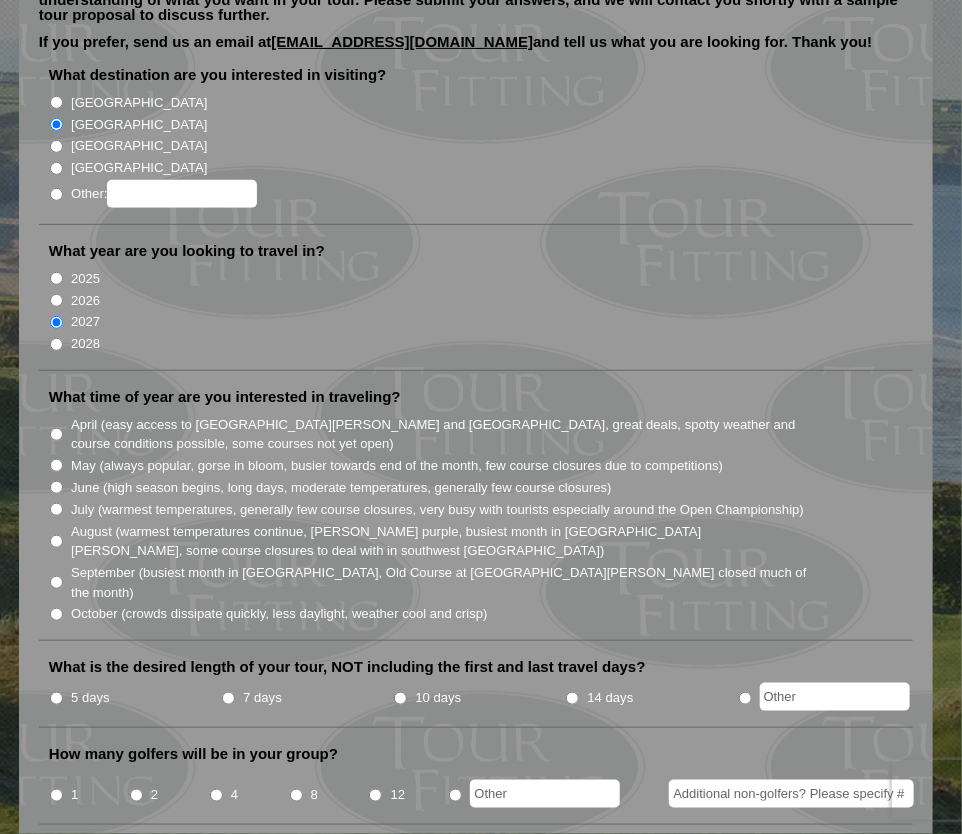 click on "August (warmest temperatures continue, [PERSON_NAME] purple, busiest month in [GEOGRAPHIC_DATA][PERSON_NAME], some course closures to deal with in southwest [GEOGRAPHIC_DATA])" at bounding box center [441, 541] 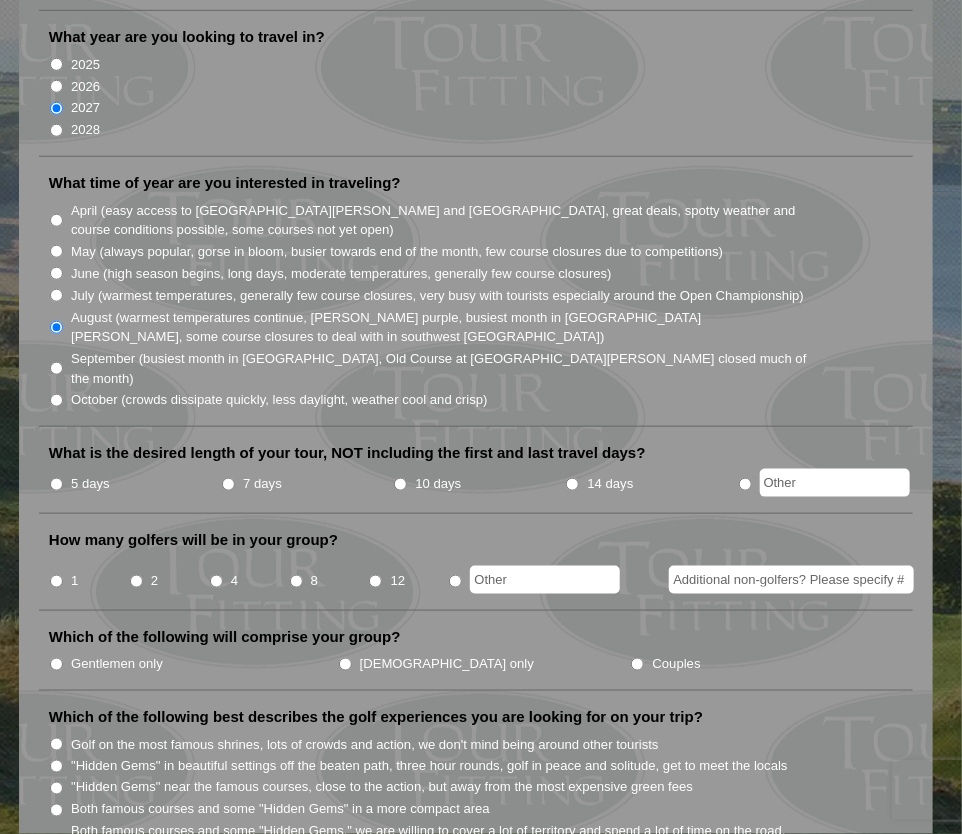 scroll, scrollTop: 452, scrollLeft: 0, axis: vertical 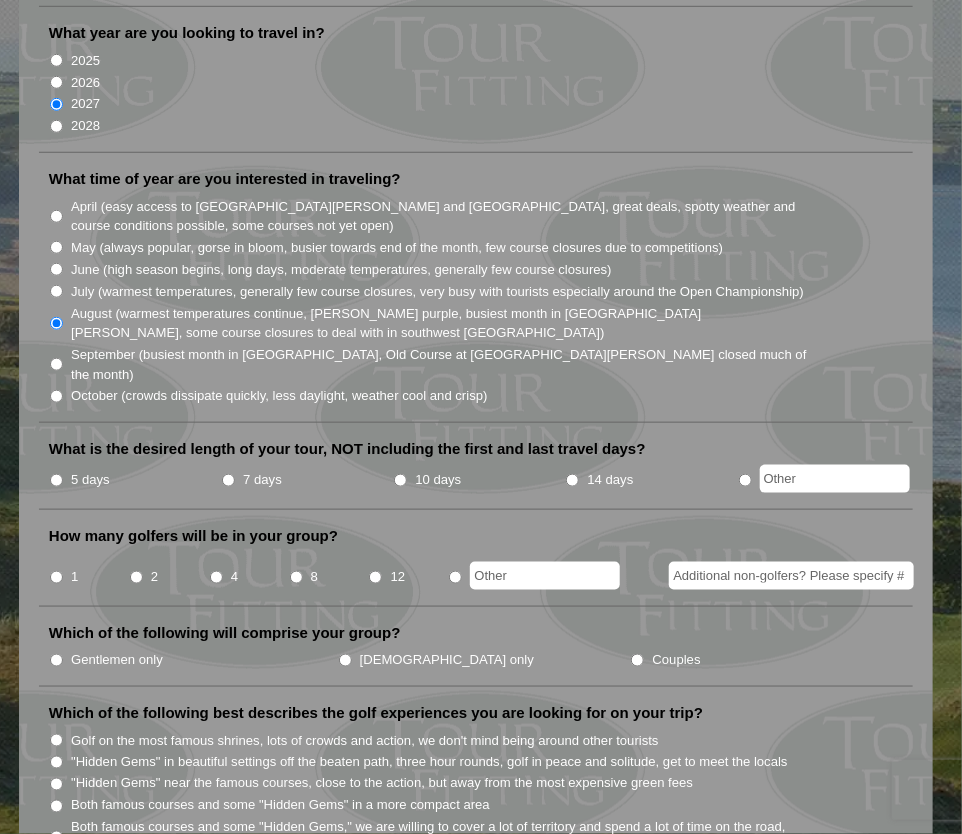 click on "7 days" at bounding box center (307, 479) 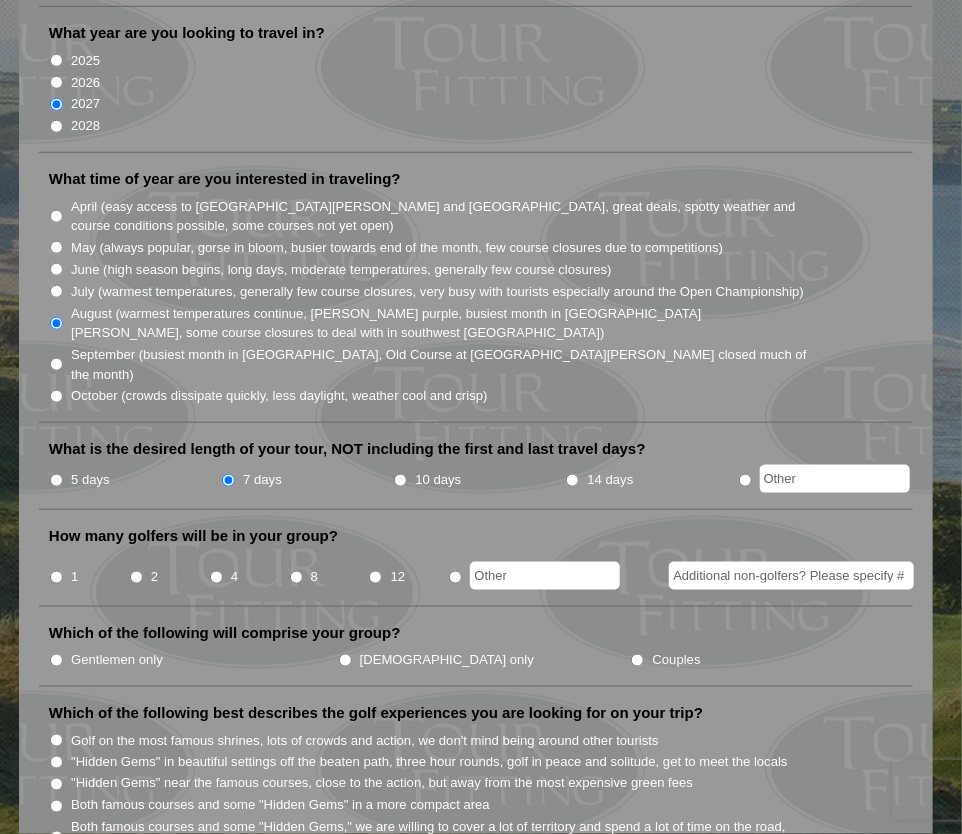 click on "4" at bounding box center (216, 577) 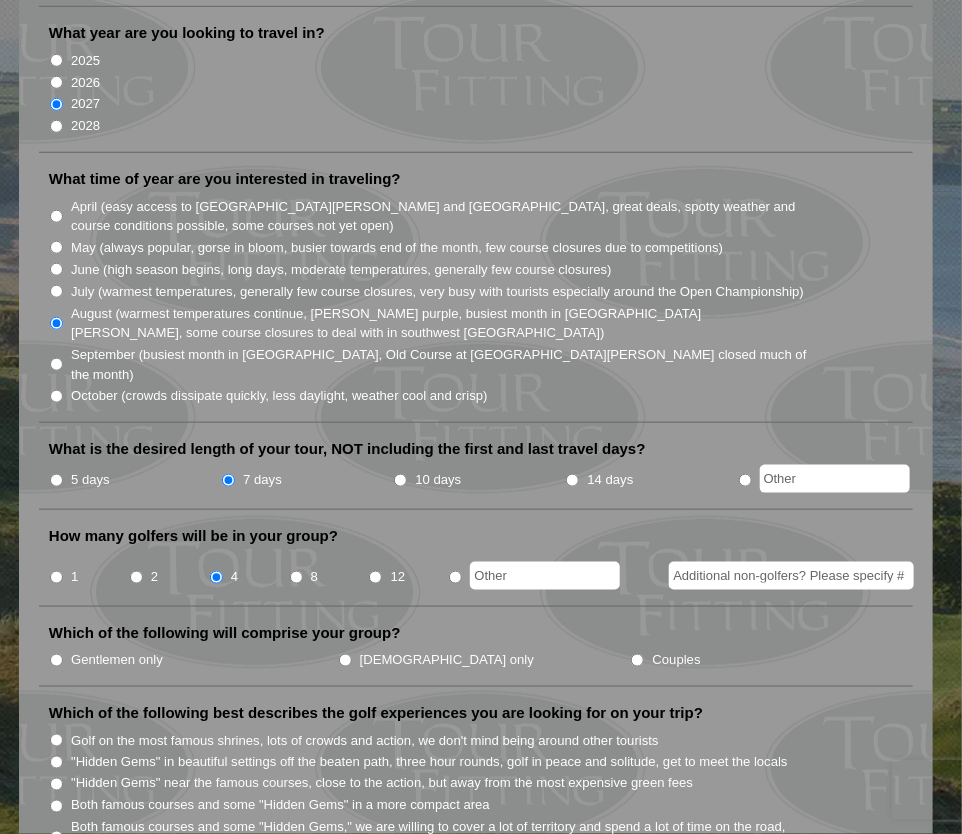 click on "[DEMOGRAPHIC_DATA] only" at bounding box center (484, 659) 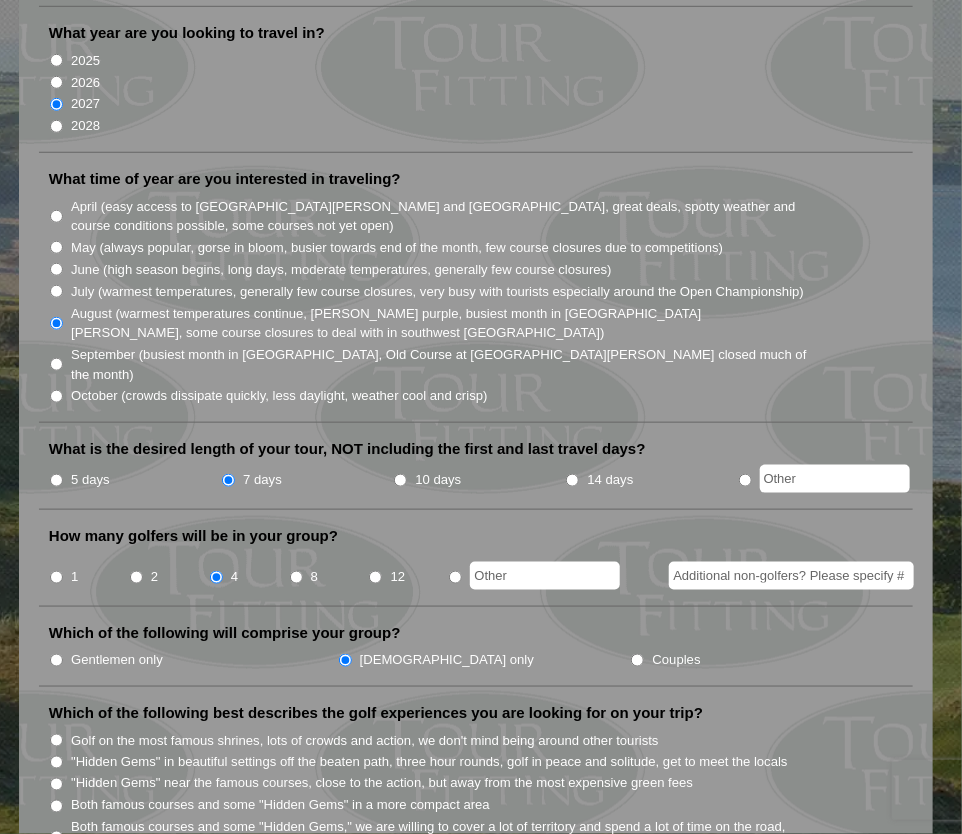 click on ""Hidden Gems" near the famous courses, close to the action, but away from the most expensive green fees" at bounding box center [382, 784] 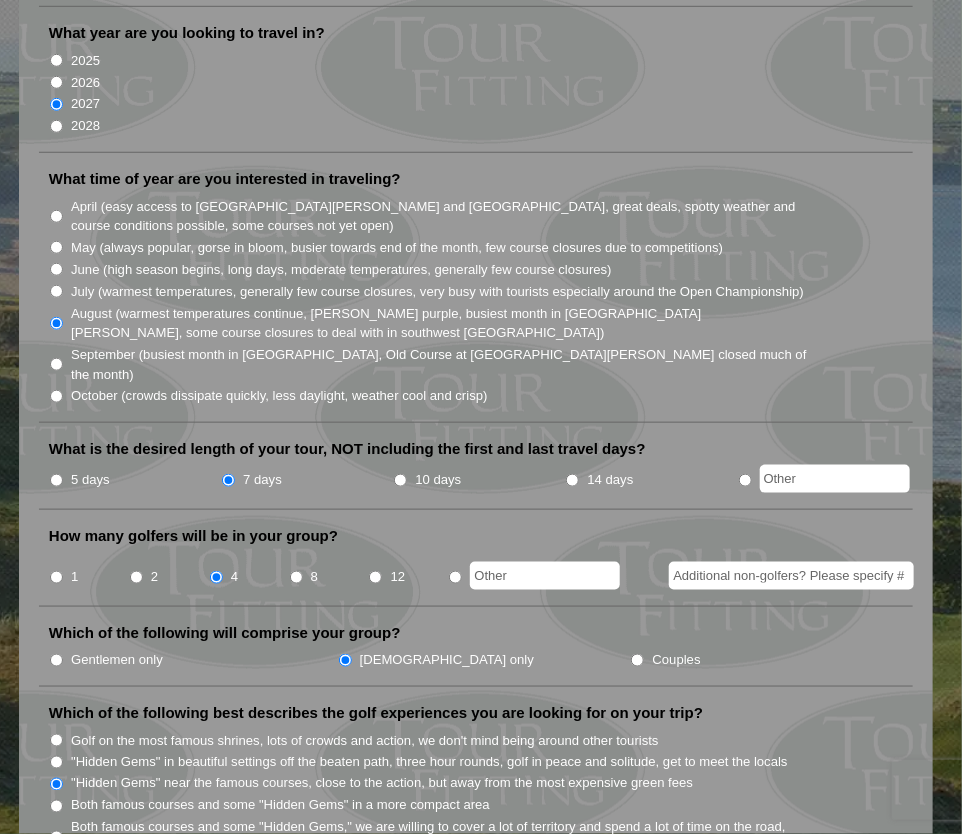 click on "Every other day (we want to see the sights)" at bounding box center [196, 994] 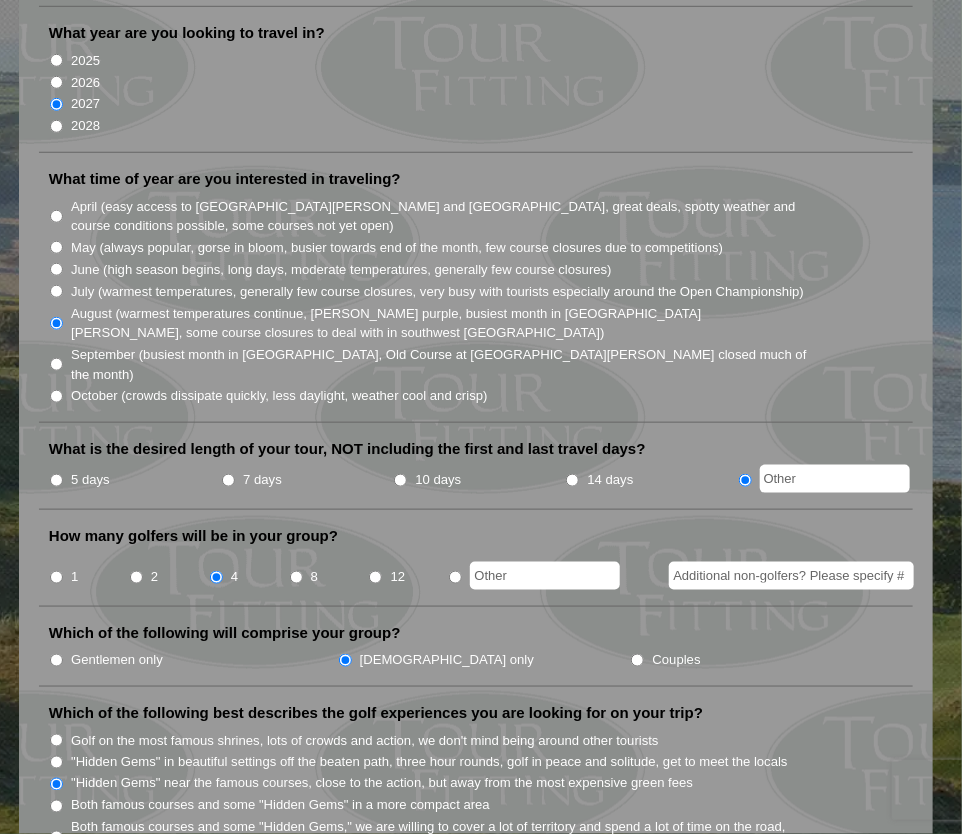 radio on "true" 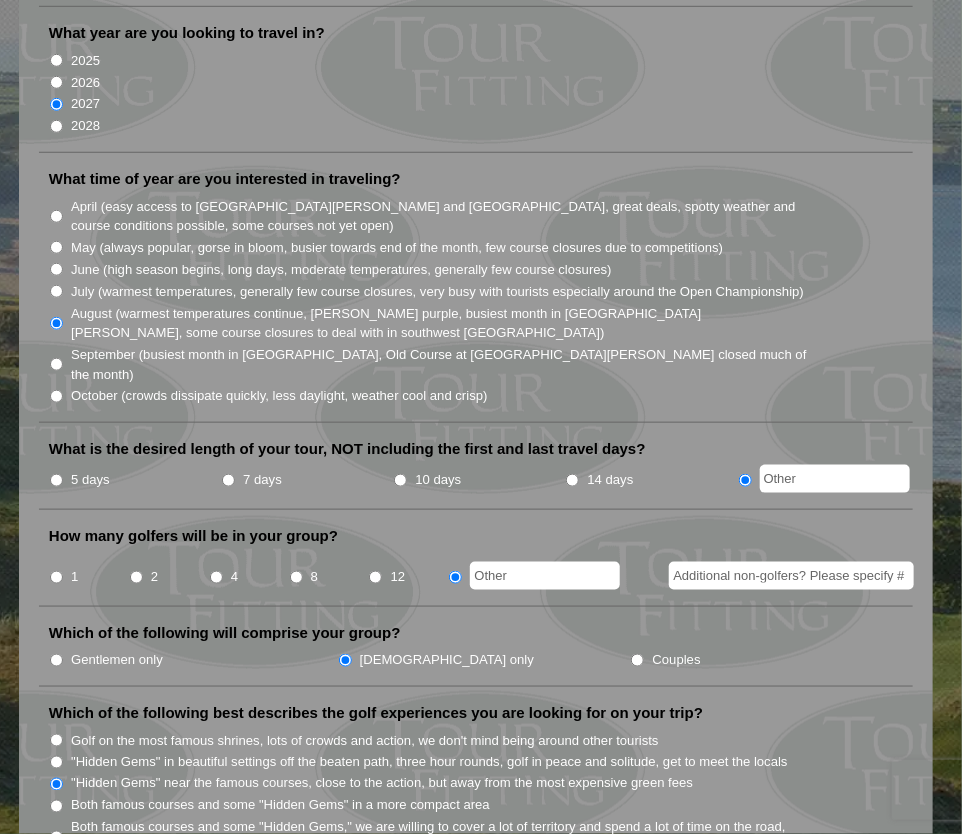 type on "1111111111" 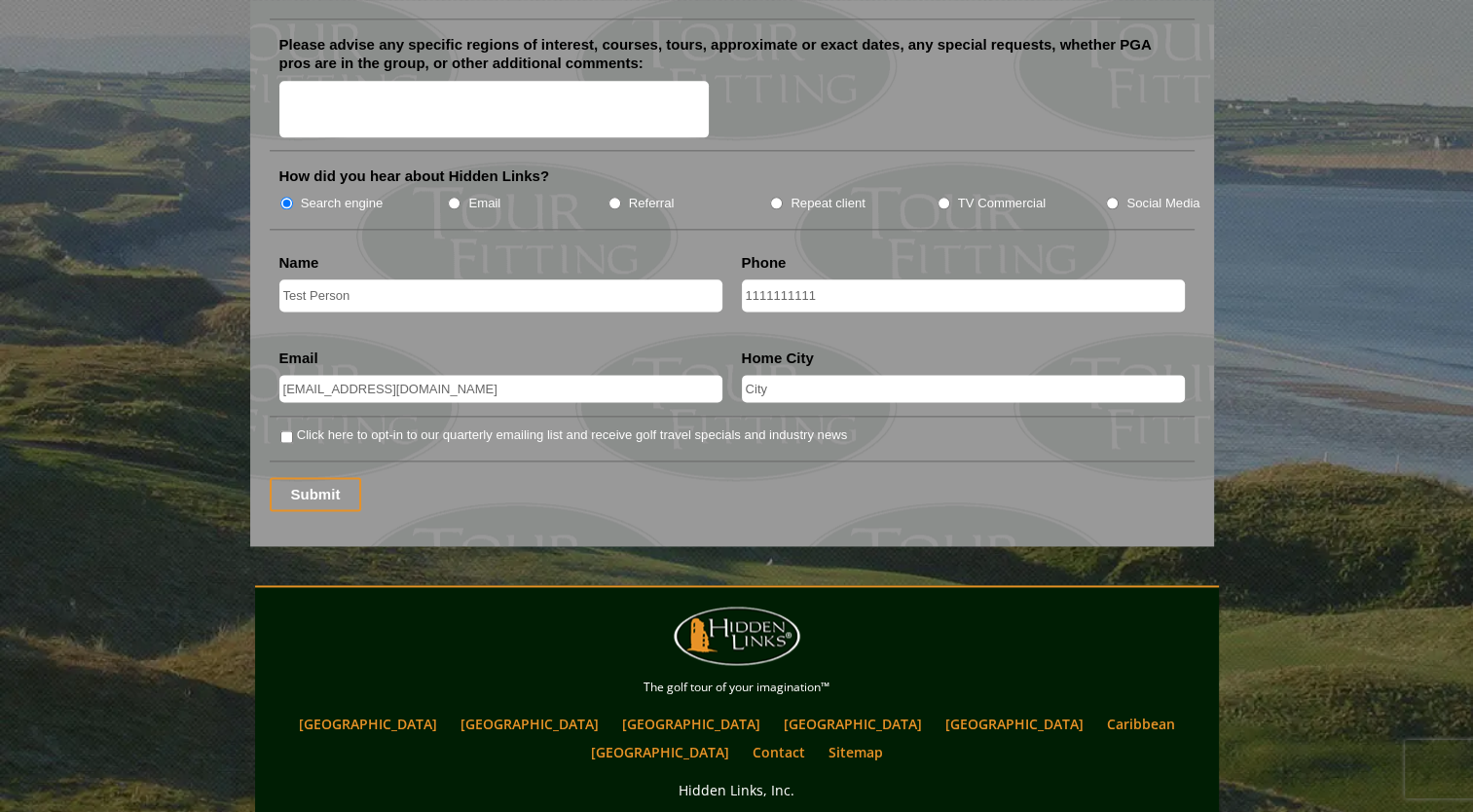 scroll, scrollTop: 2458, scrollLeft: 0, axis: vertical 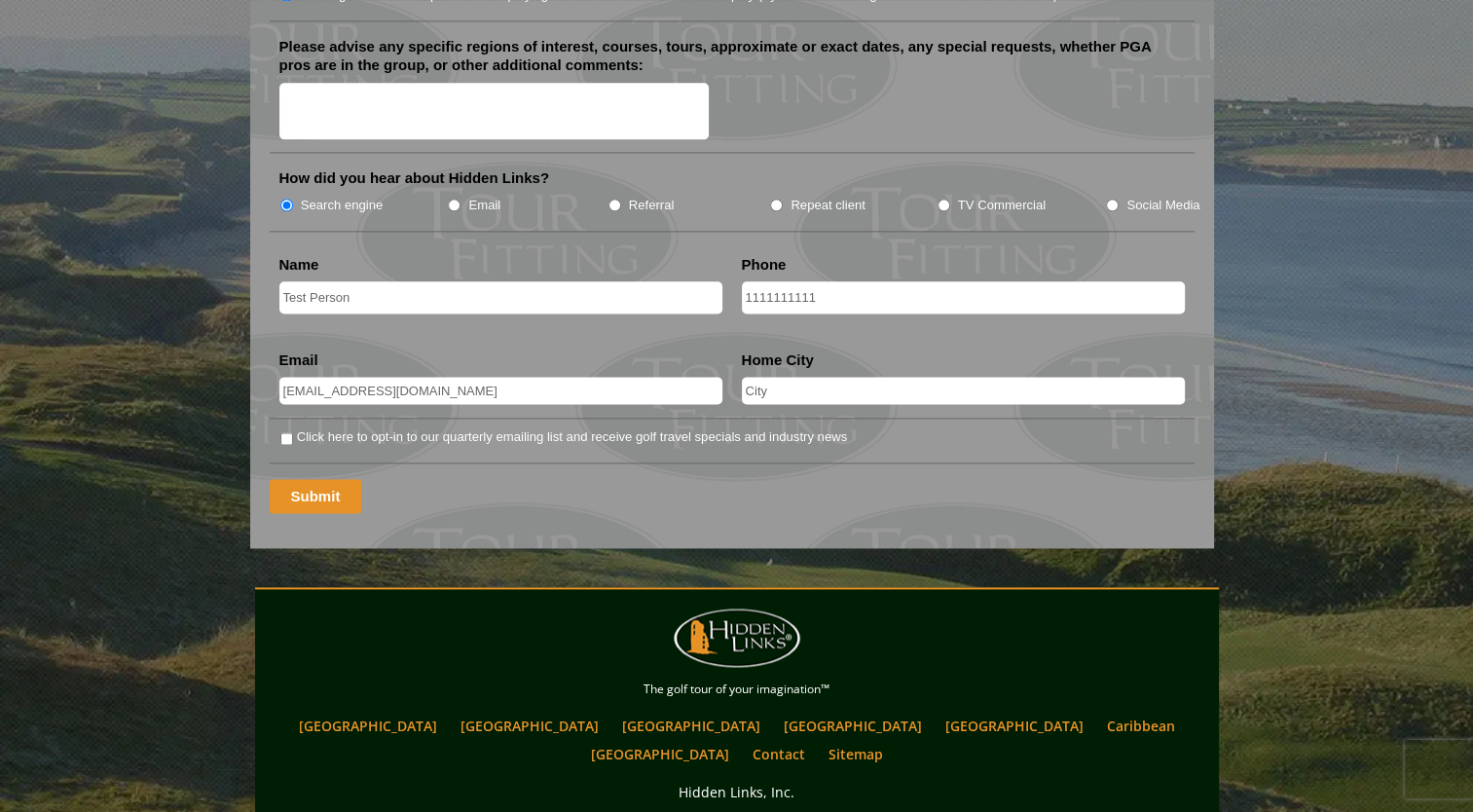 click on "Submit" at bounding box center [315, 496] 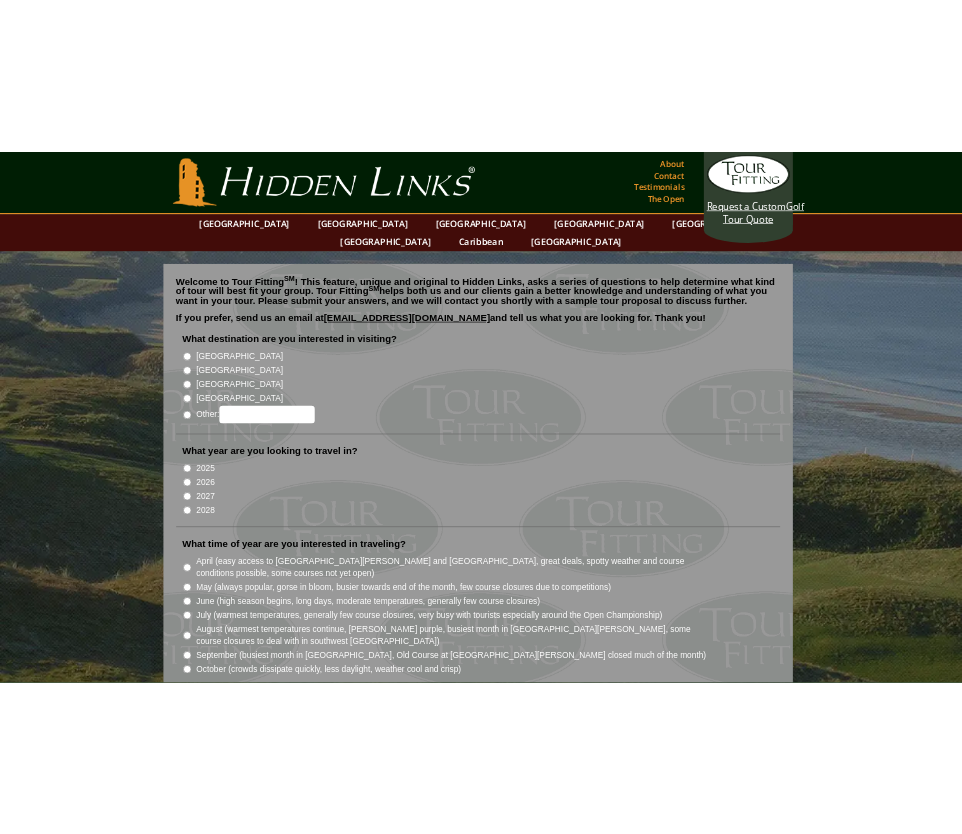 scroll, scrollTop: 0, scrollLeft: 0, axis: both 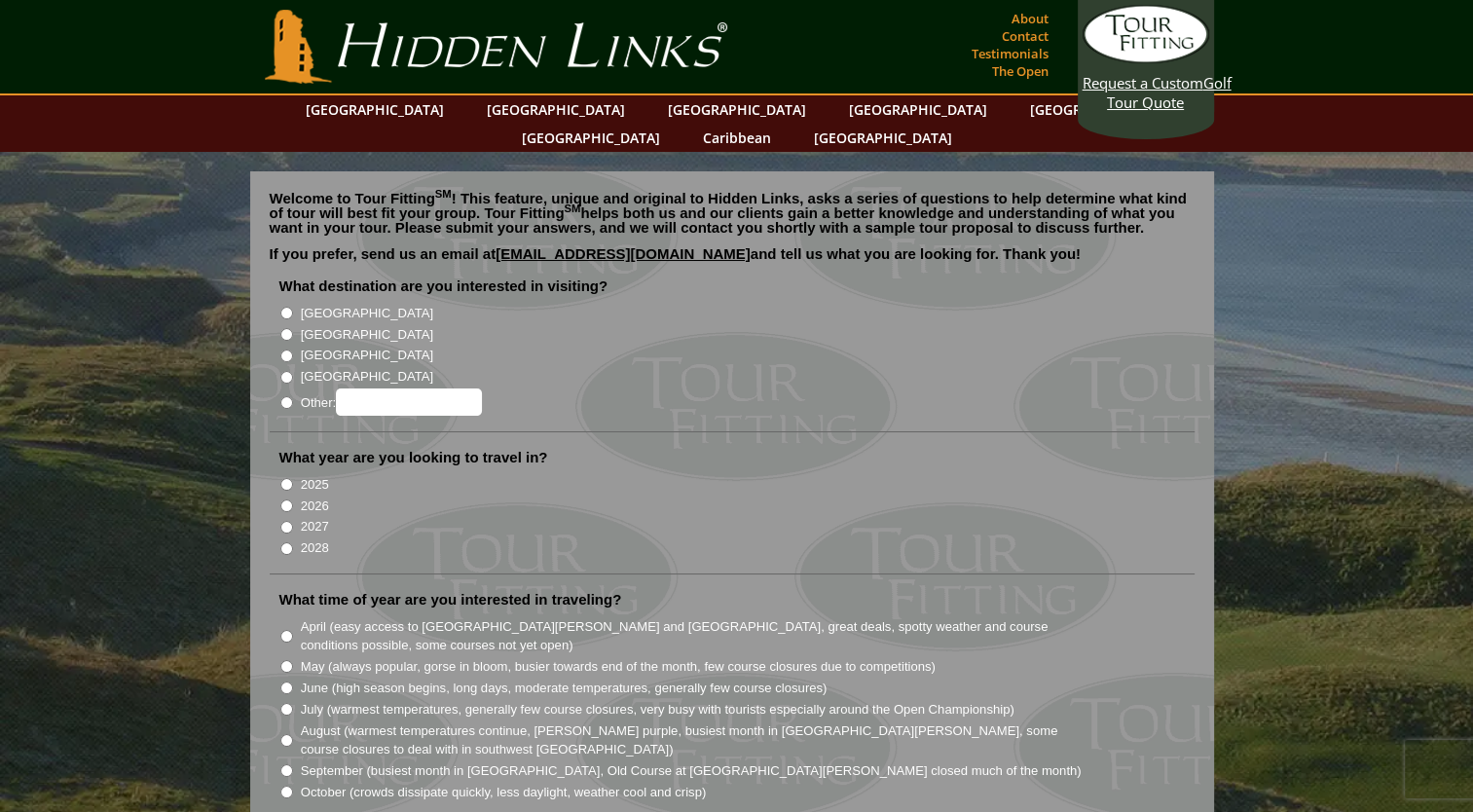 click on "Other:" at bounding box center [740, 401] 